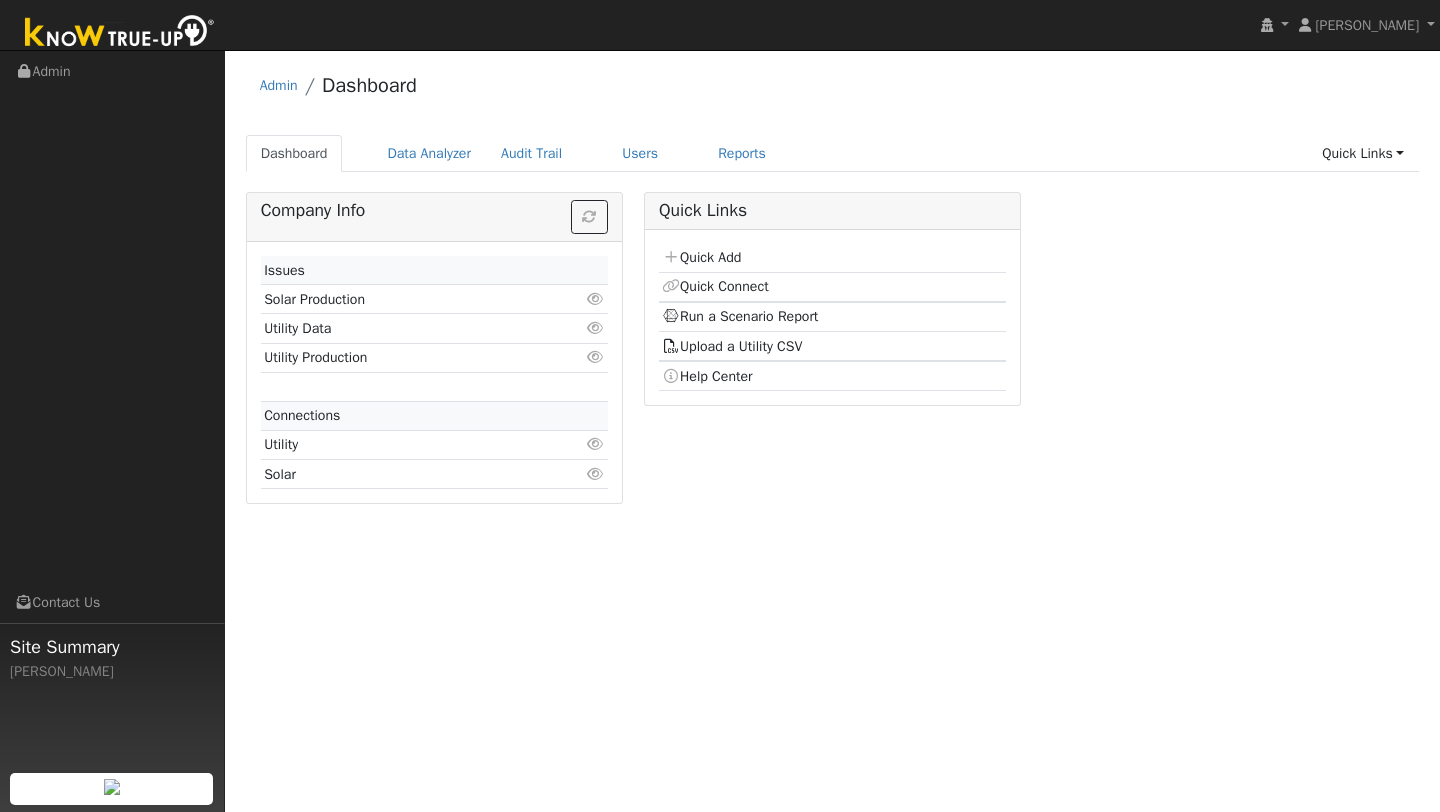 scroll, scrollTop: 0, scrollLeft: 0, axis: both 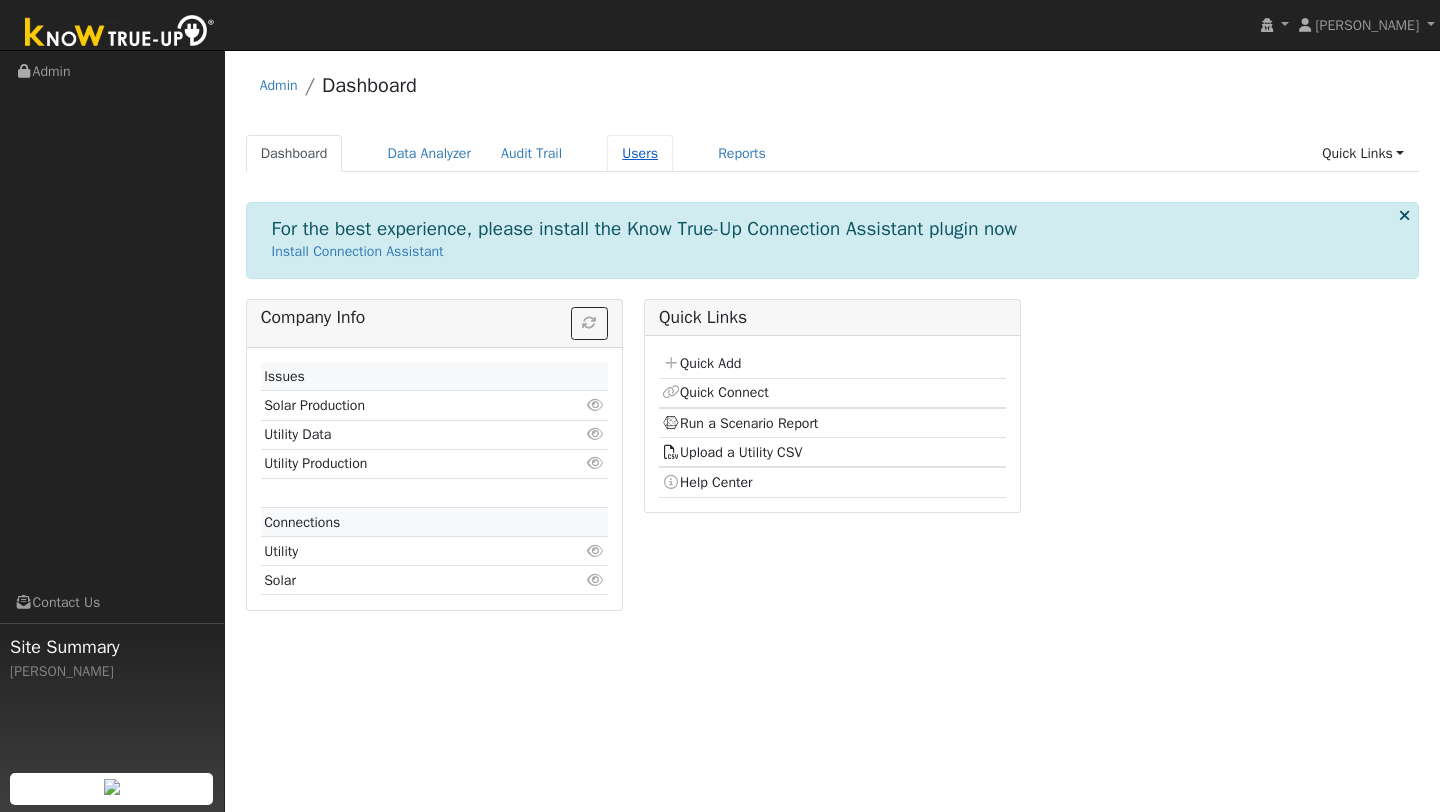 click on "Users" at bounding box center [640, 153] 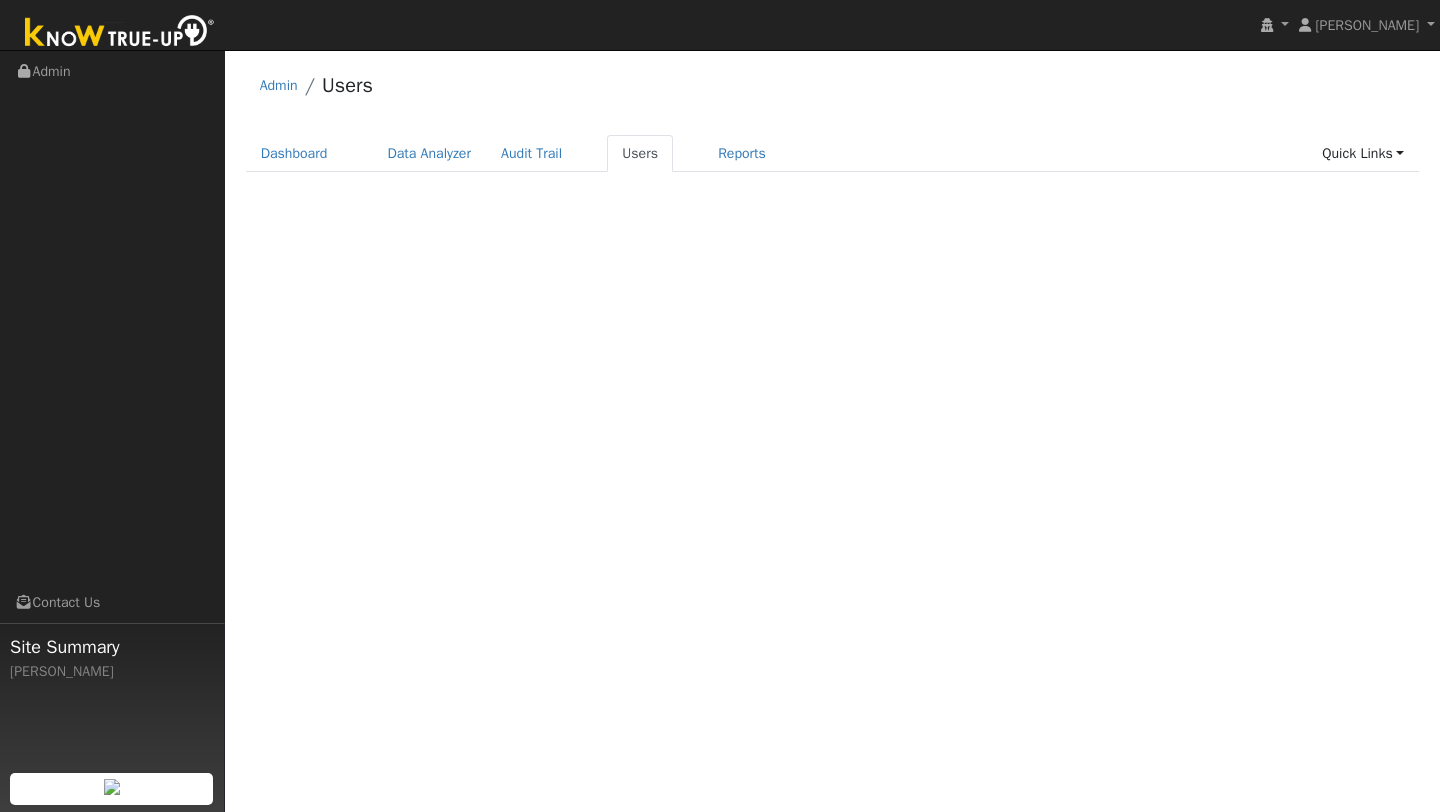 scroll, scrollTop: 0, scrollLeft: 0, axis: both 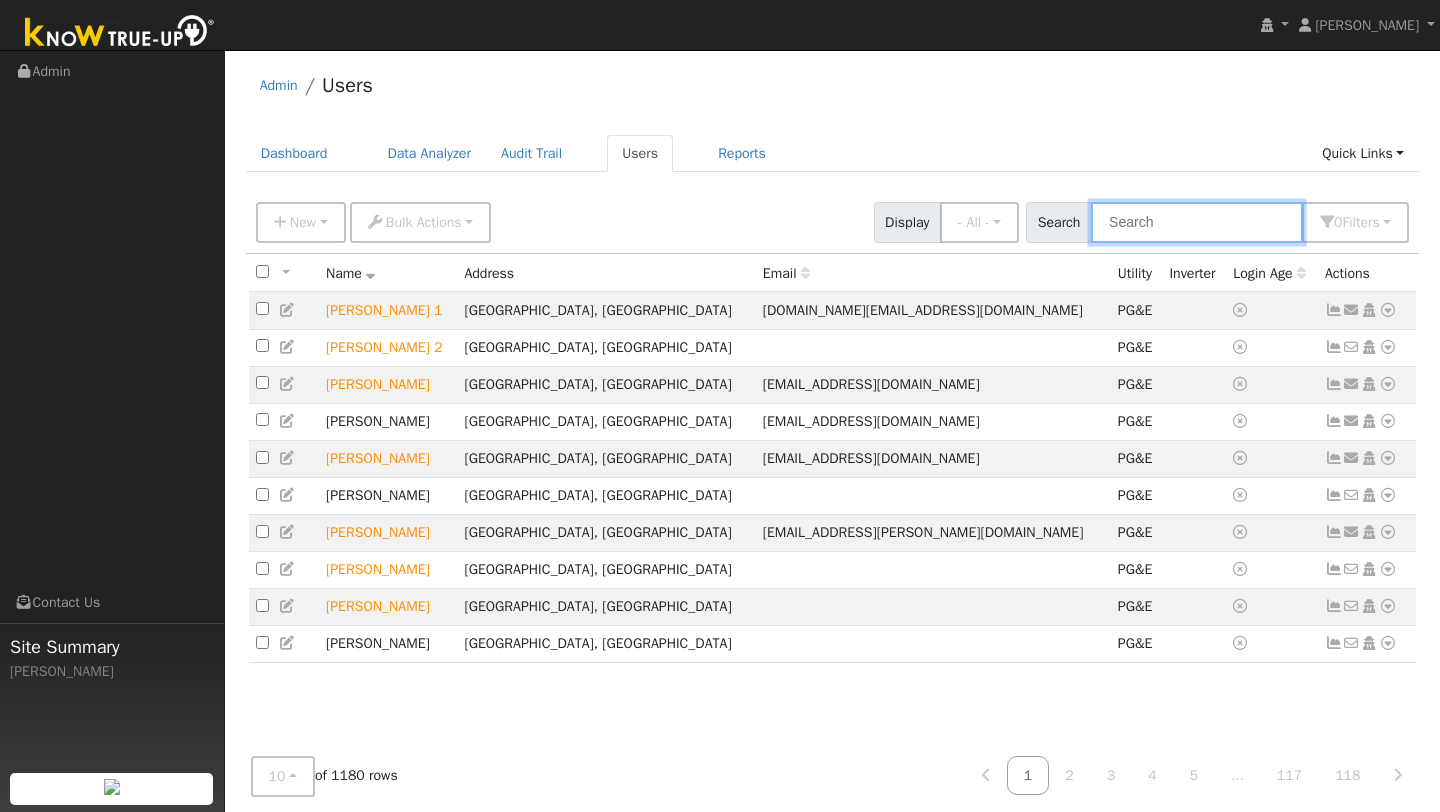 click at bounding box center [1197, 222] 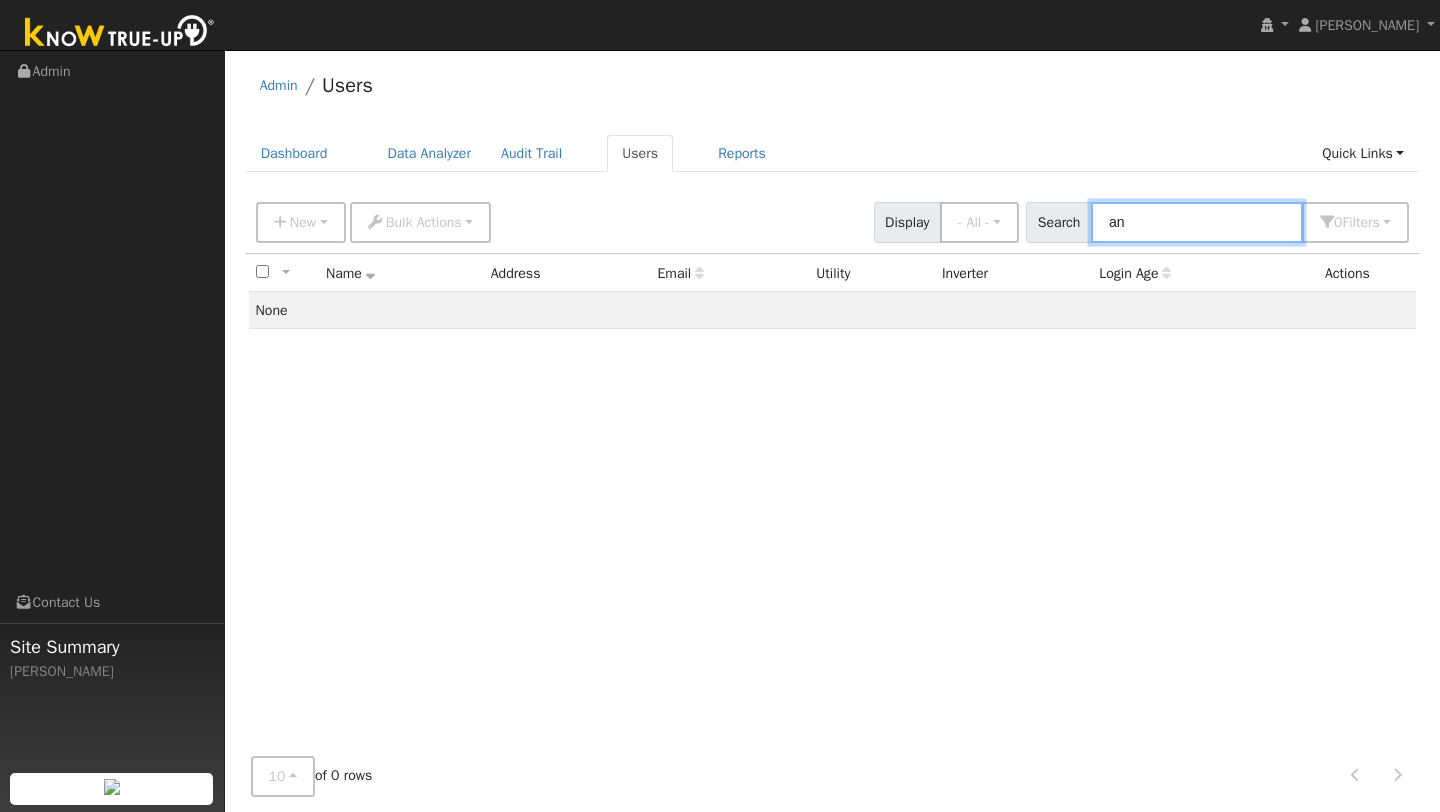 type on "a" 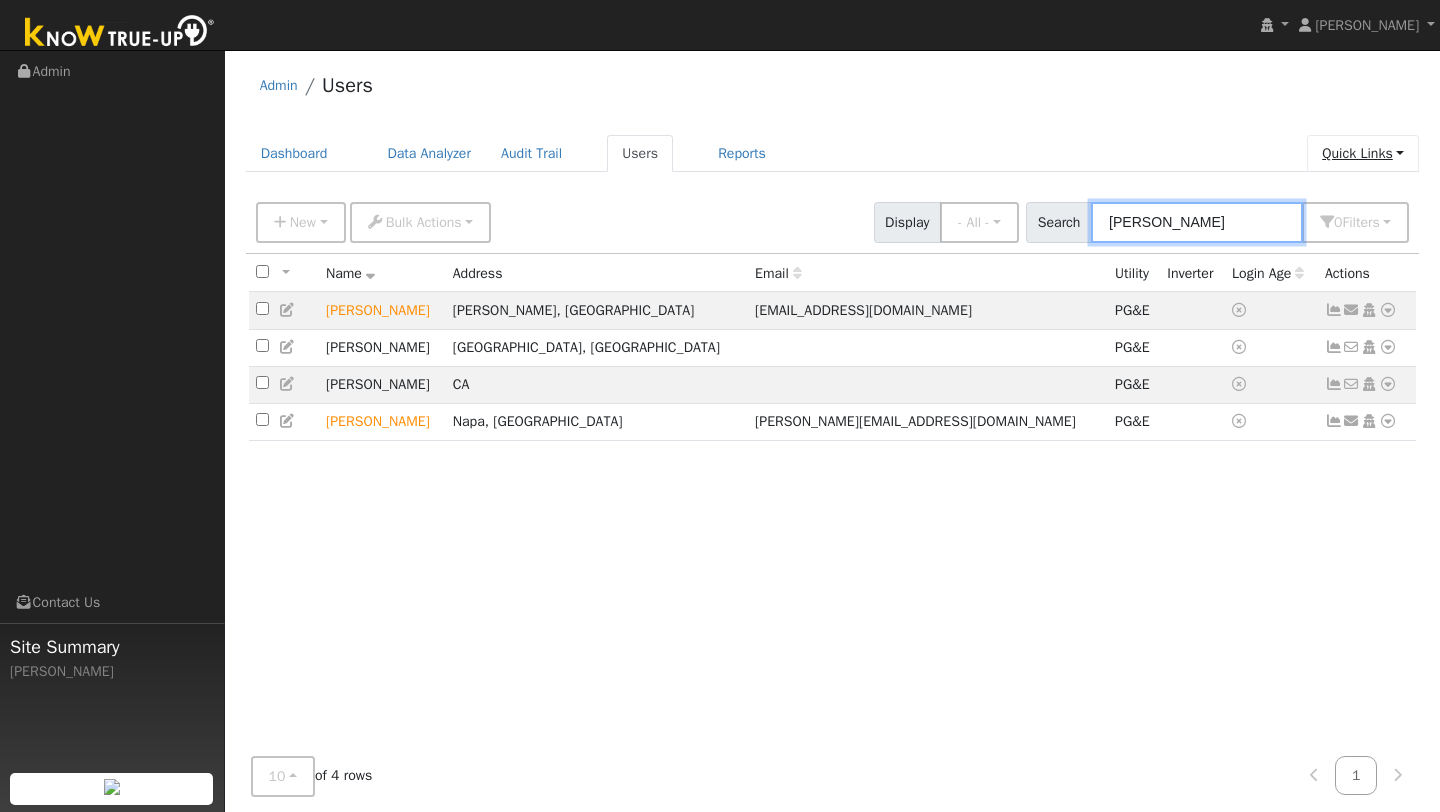 type on "jane" 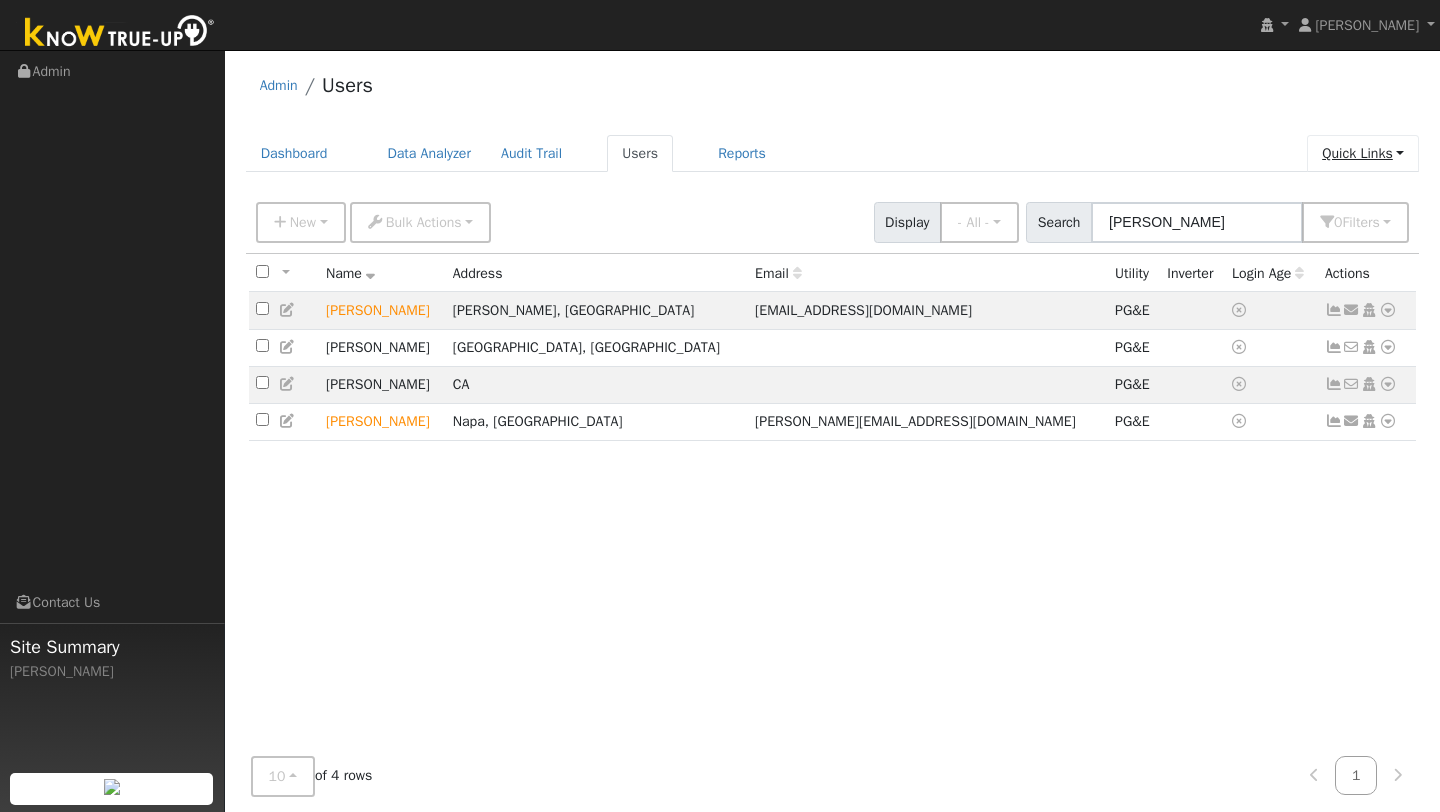 click on "Quick Links" at bounding box center [1363, 153] 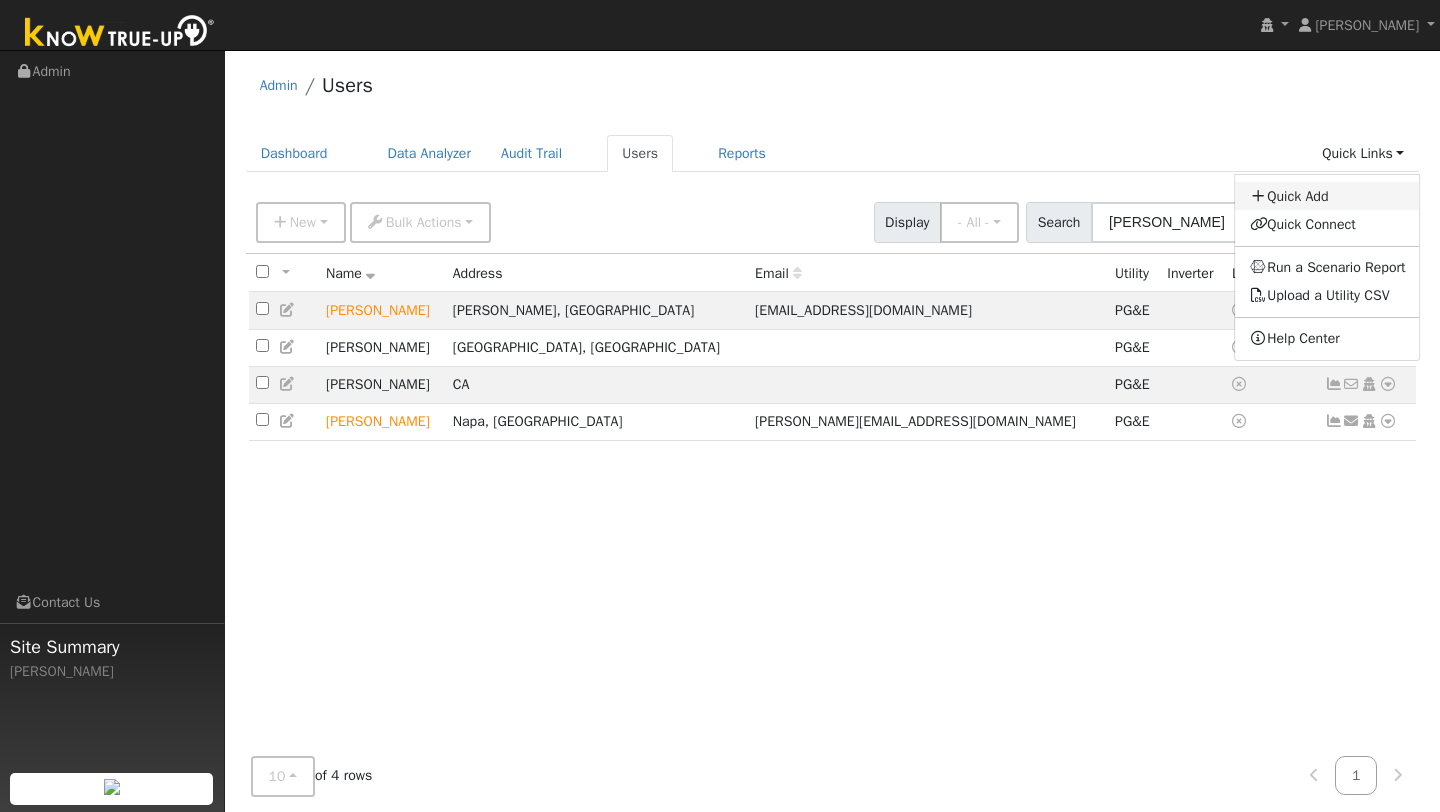 click on "Quick Add" at bounding box center [1328, 196] 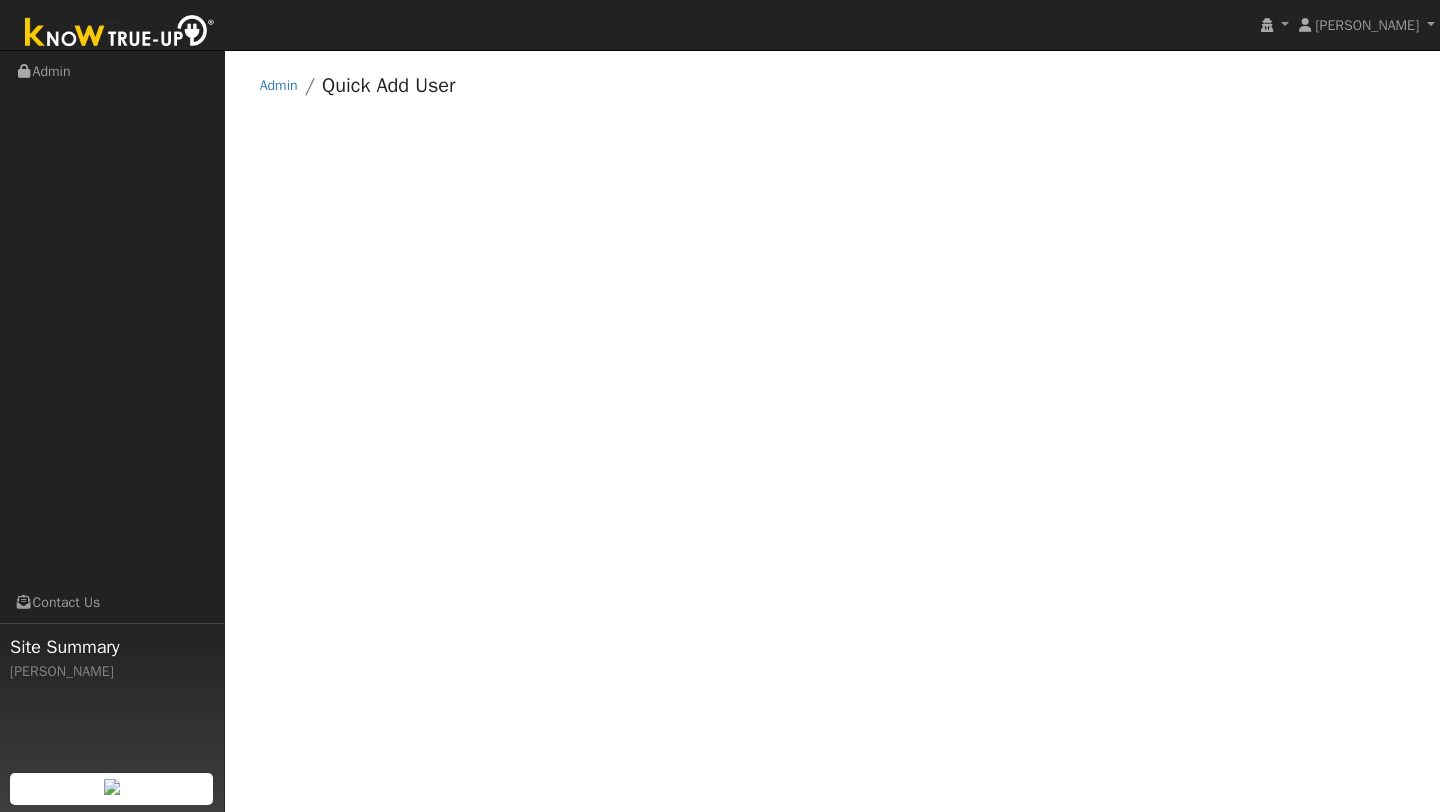 scroll, scrollTop: 0, scrollLeft: 0, axis: both 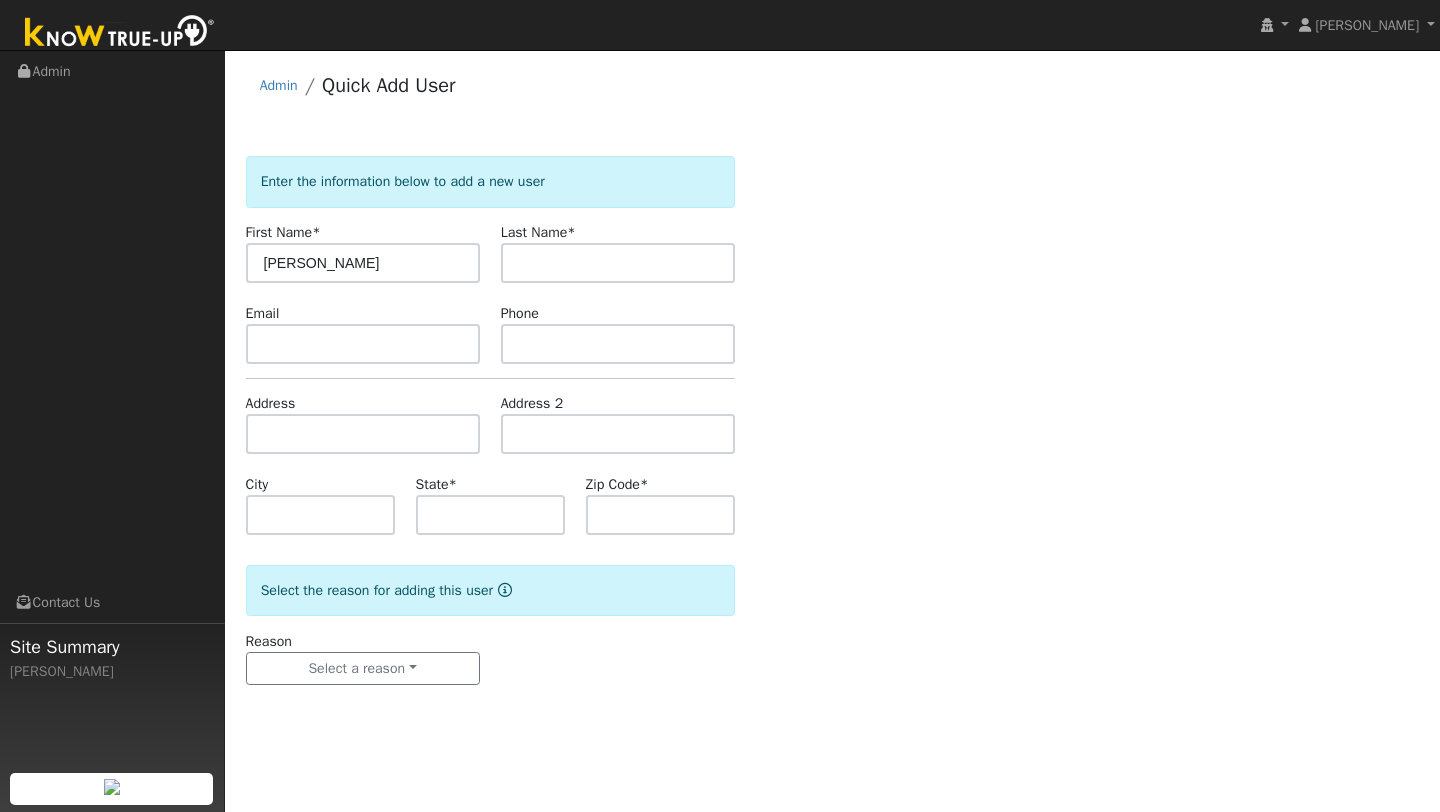 type on "[PERSON_NAME]" 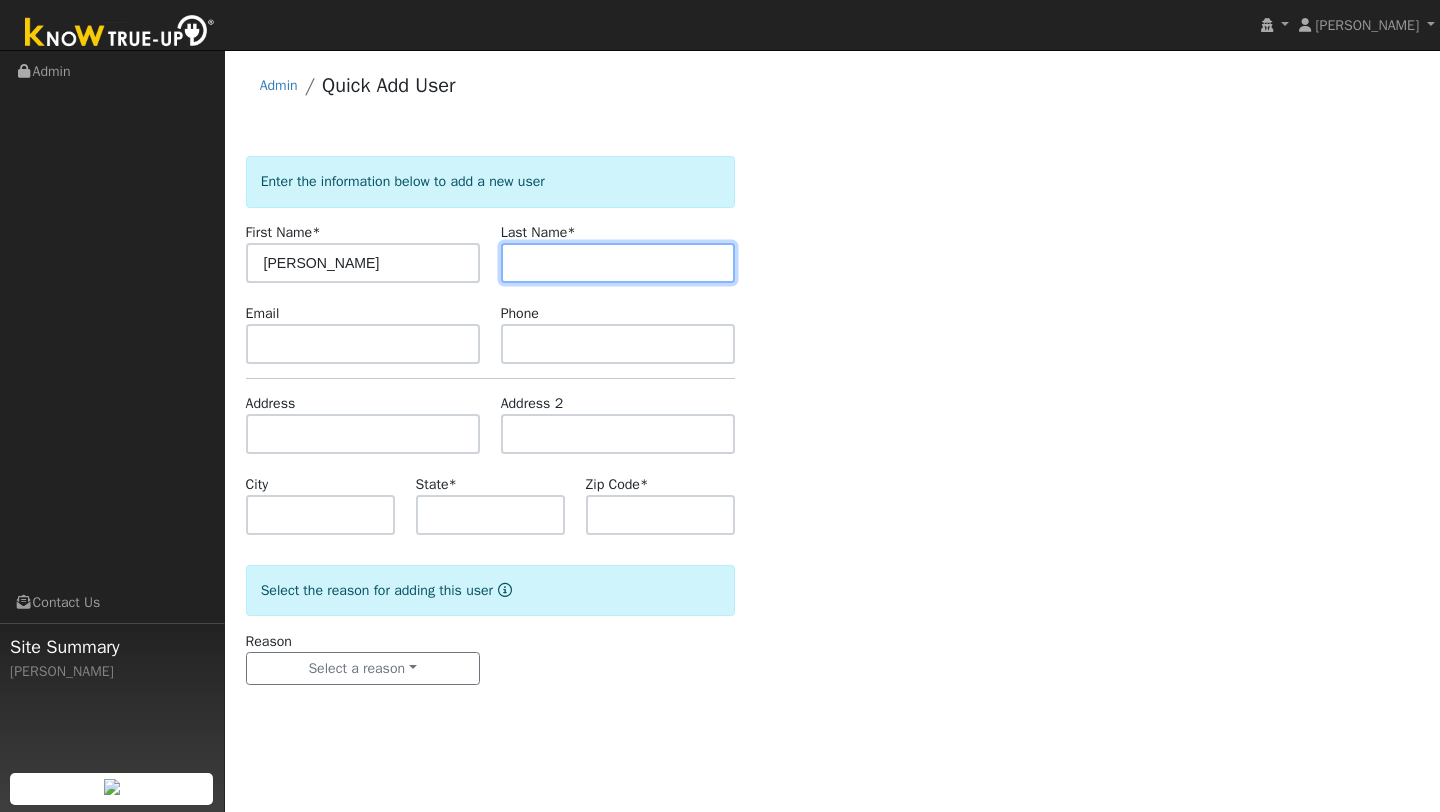click at bounding box center [618, 263] 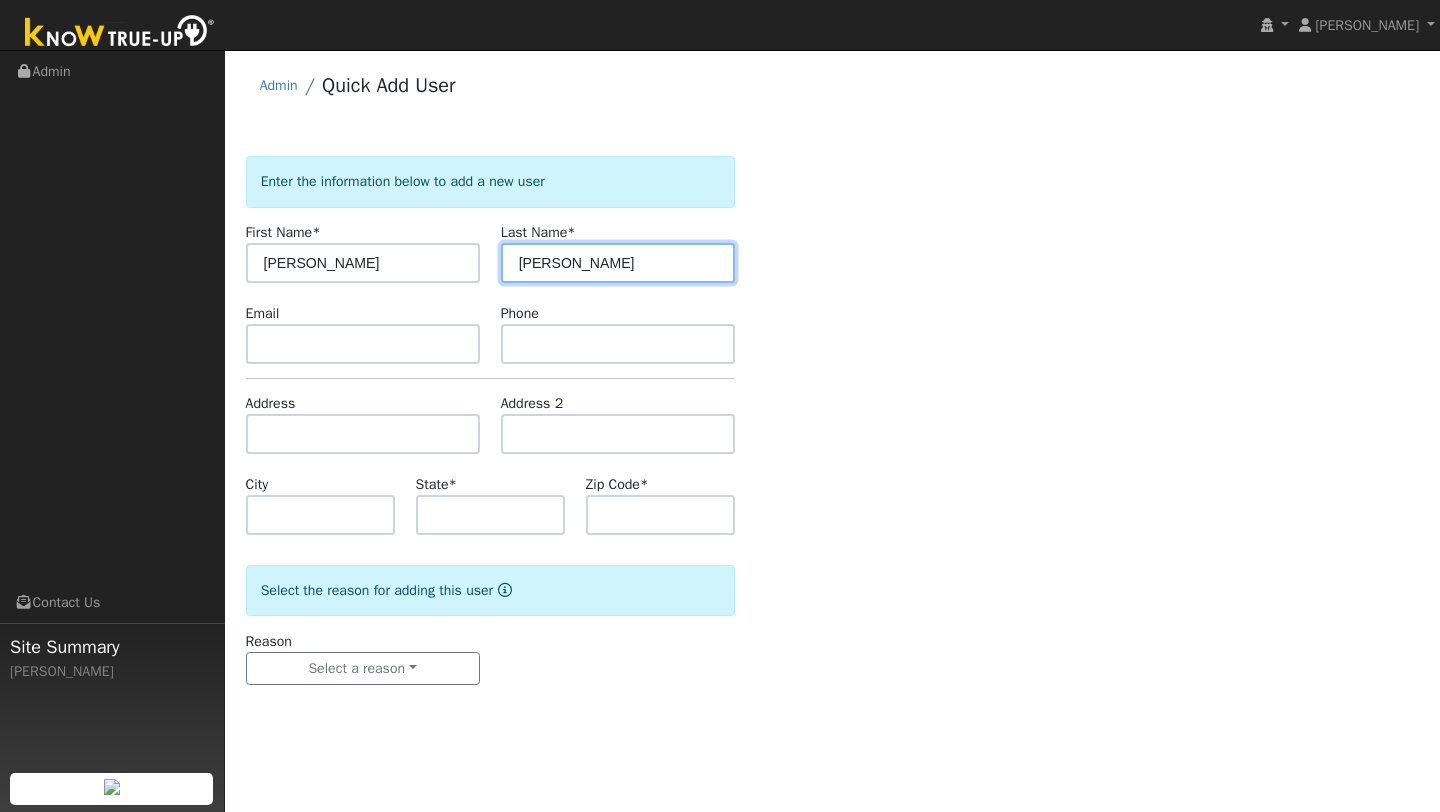 type on "Anstrom" 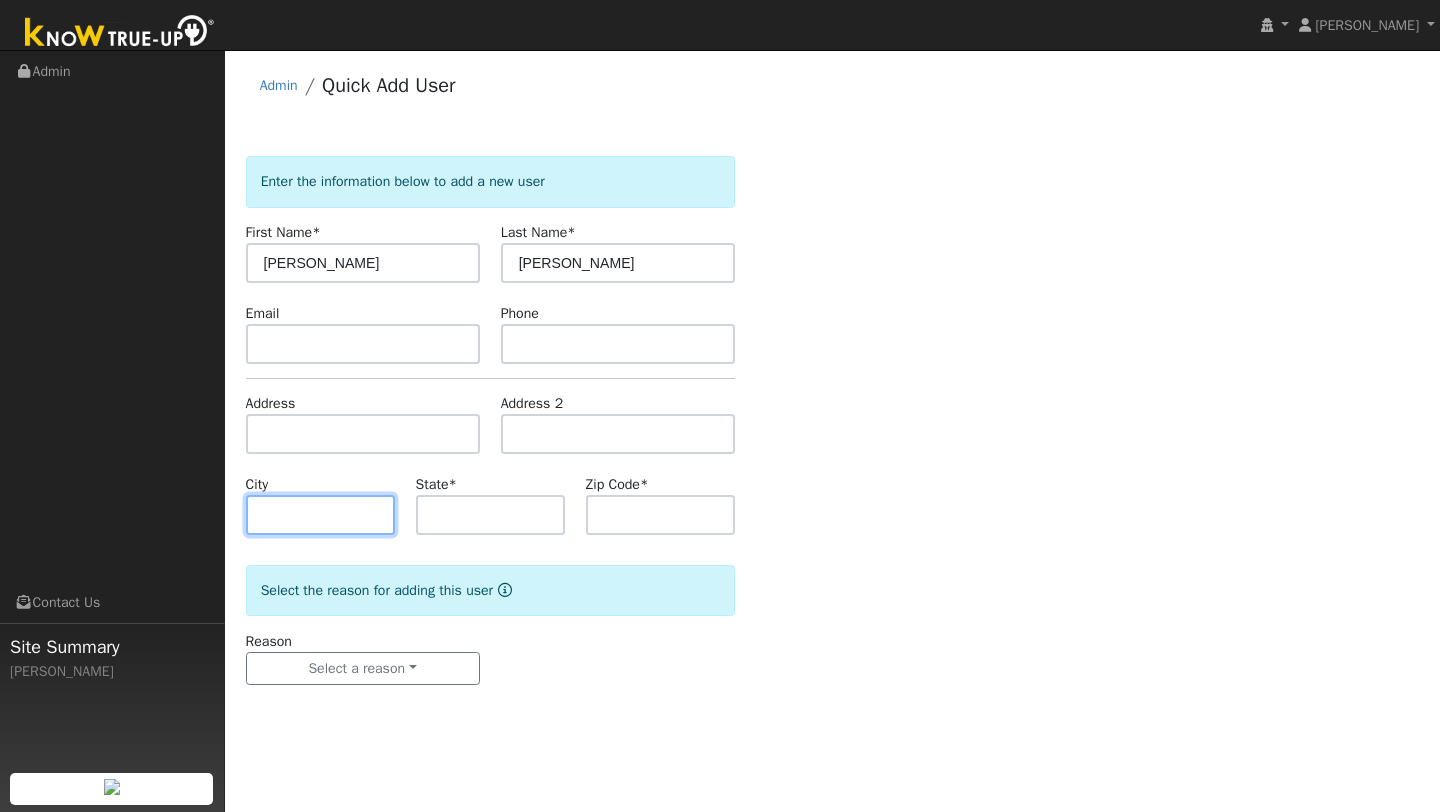 click at bounding box center (320, 515) 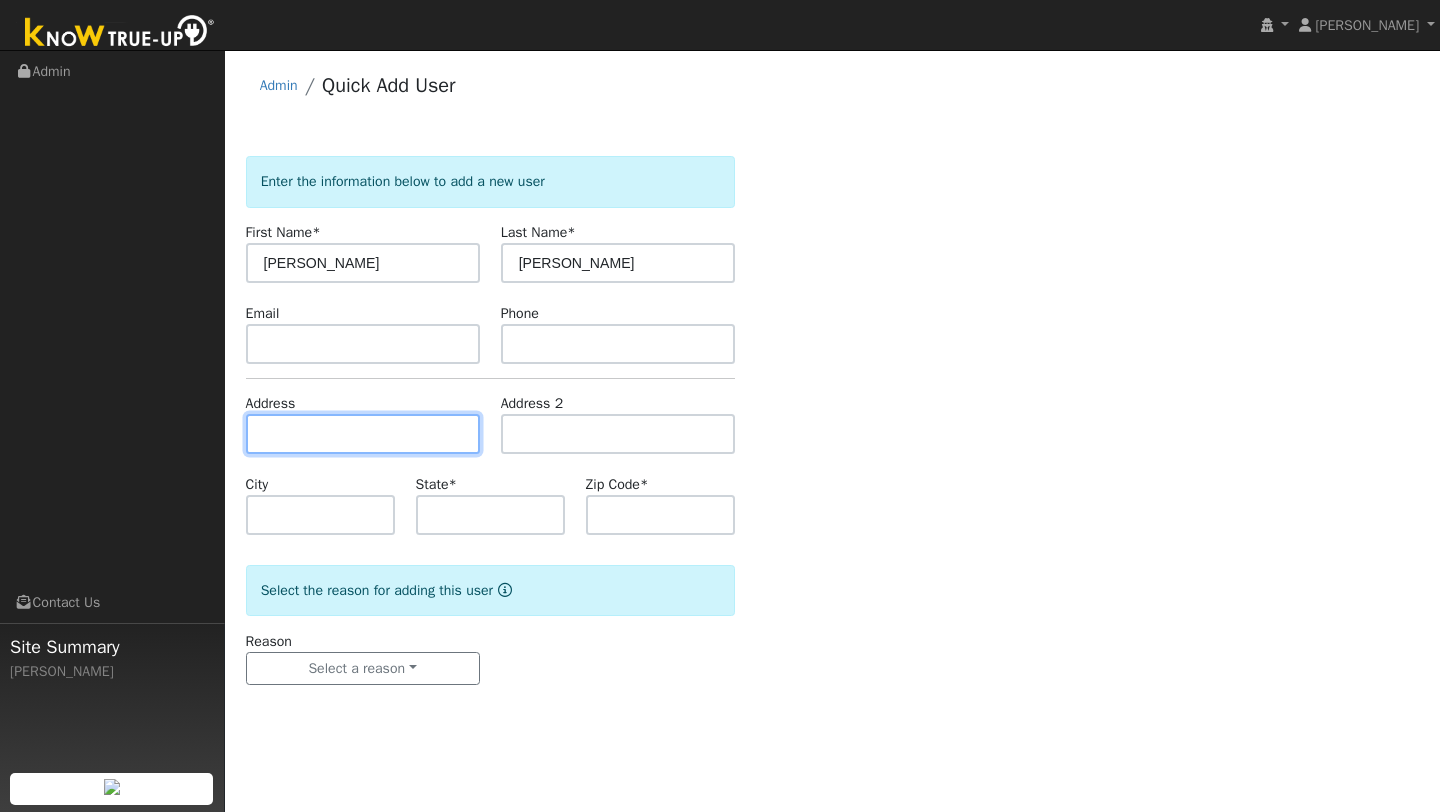 click at bounding box center (363, 434) 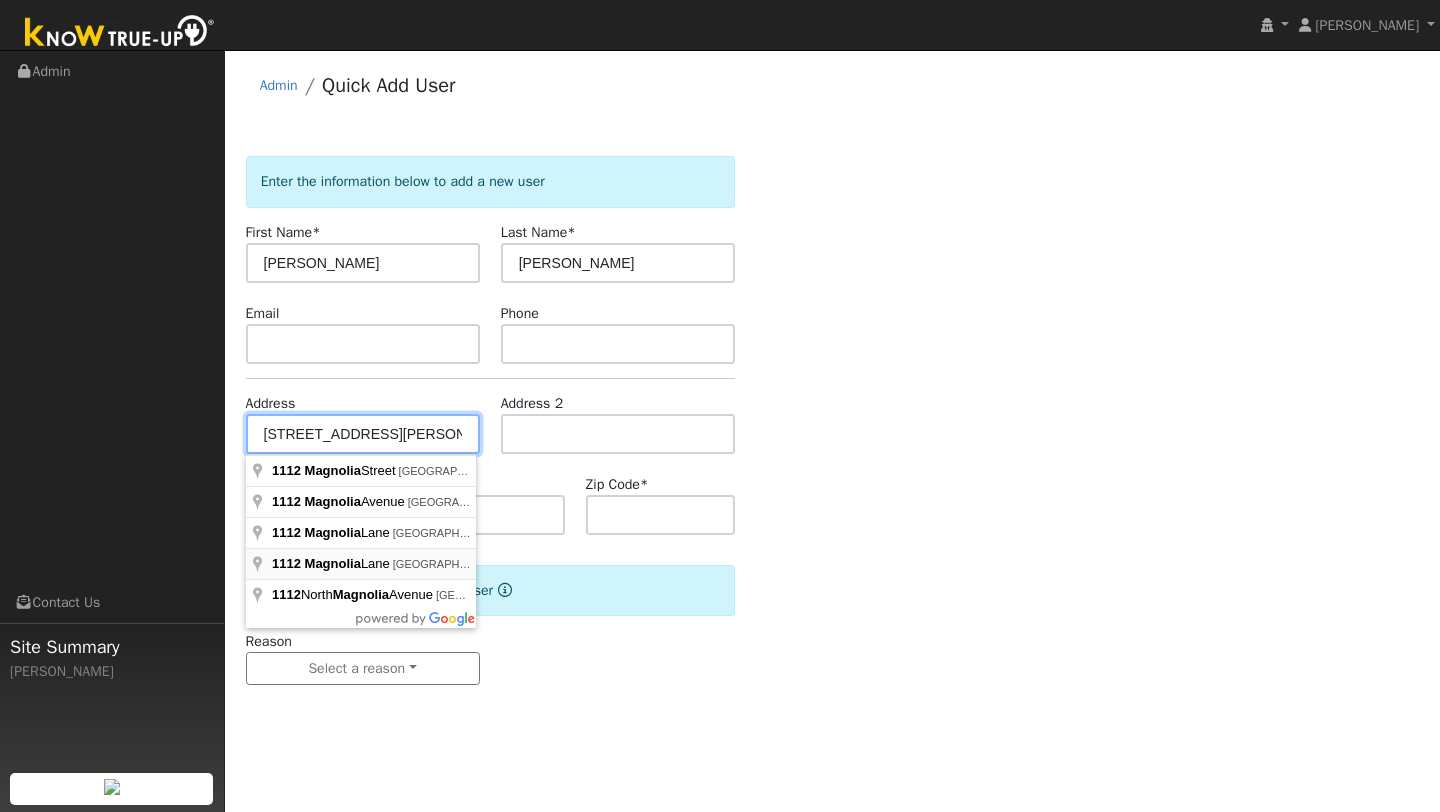 type on "1112 Magnolia Lane" 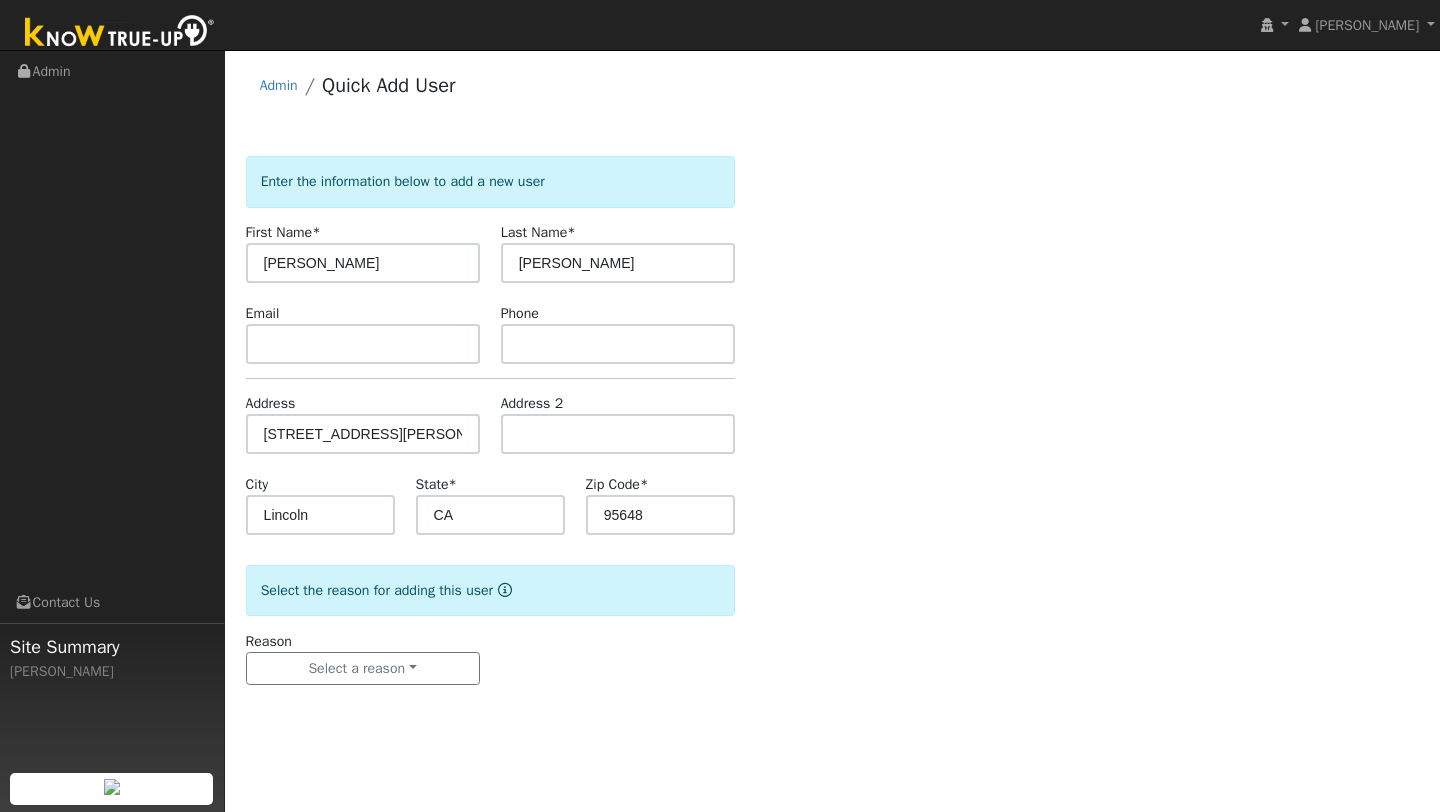 click on "Enter the information below to add a new user First Name  * Jane Last Name  * Anstrom Email Phone Address 1112 Magnolia Lane Address 2 City Lincoln State  * CA Zip Code  * 95648  Select the reason for adding this user  Reason Select a reason New lead New customer adding solar New customer has solar Settings Salesperson Requested Utility Requested Inverter Enable Access Email Notifications No Emails No Emails Weekly Emails Monthly Emails" 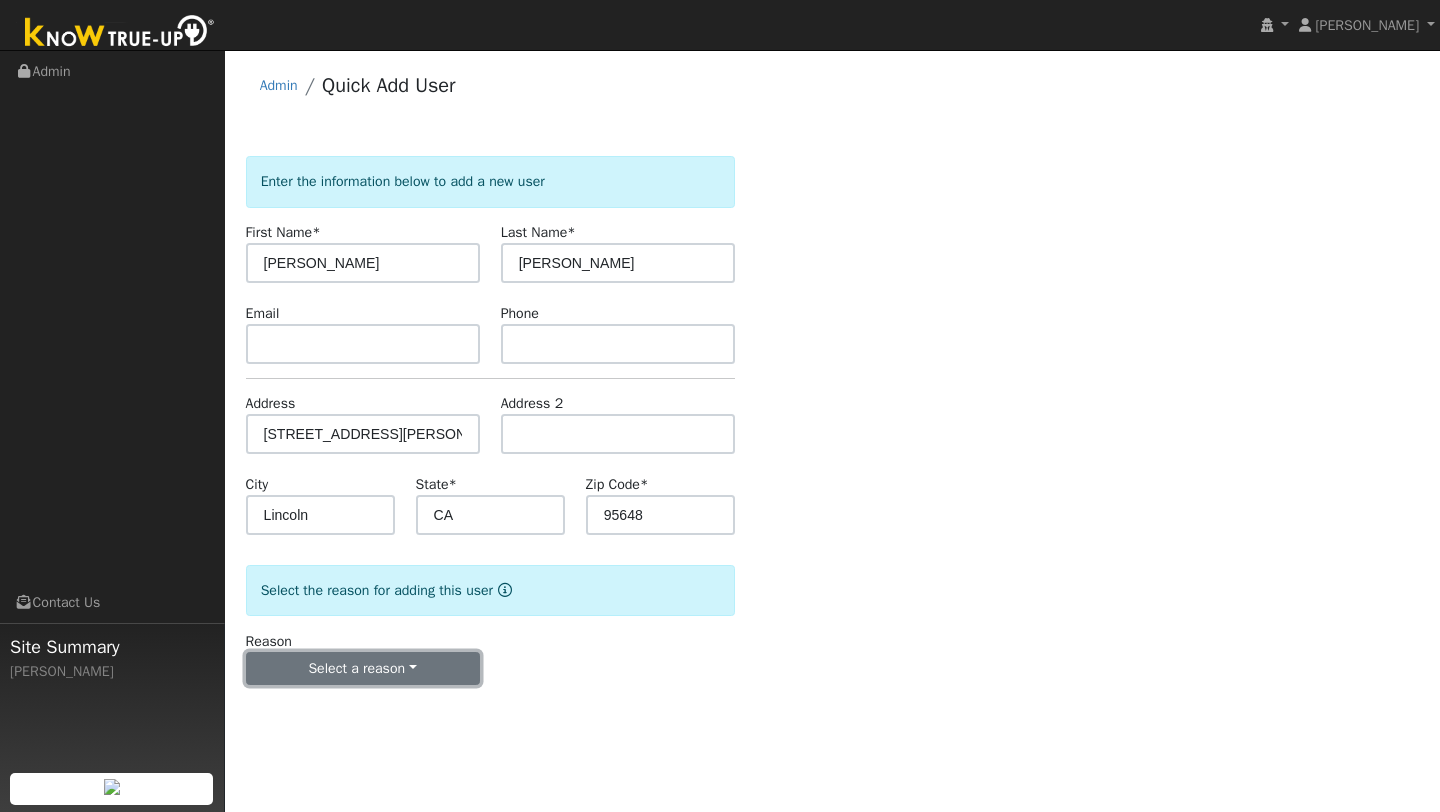 click on "Select a reason" at bounding box center (363, 669) 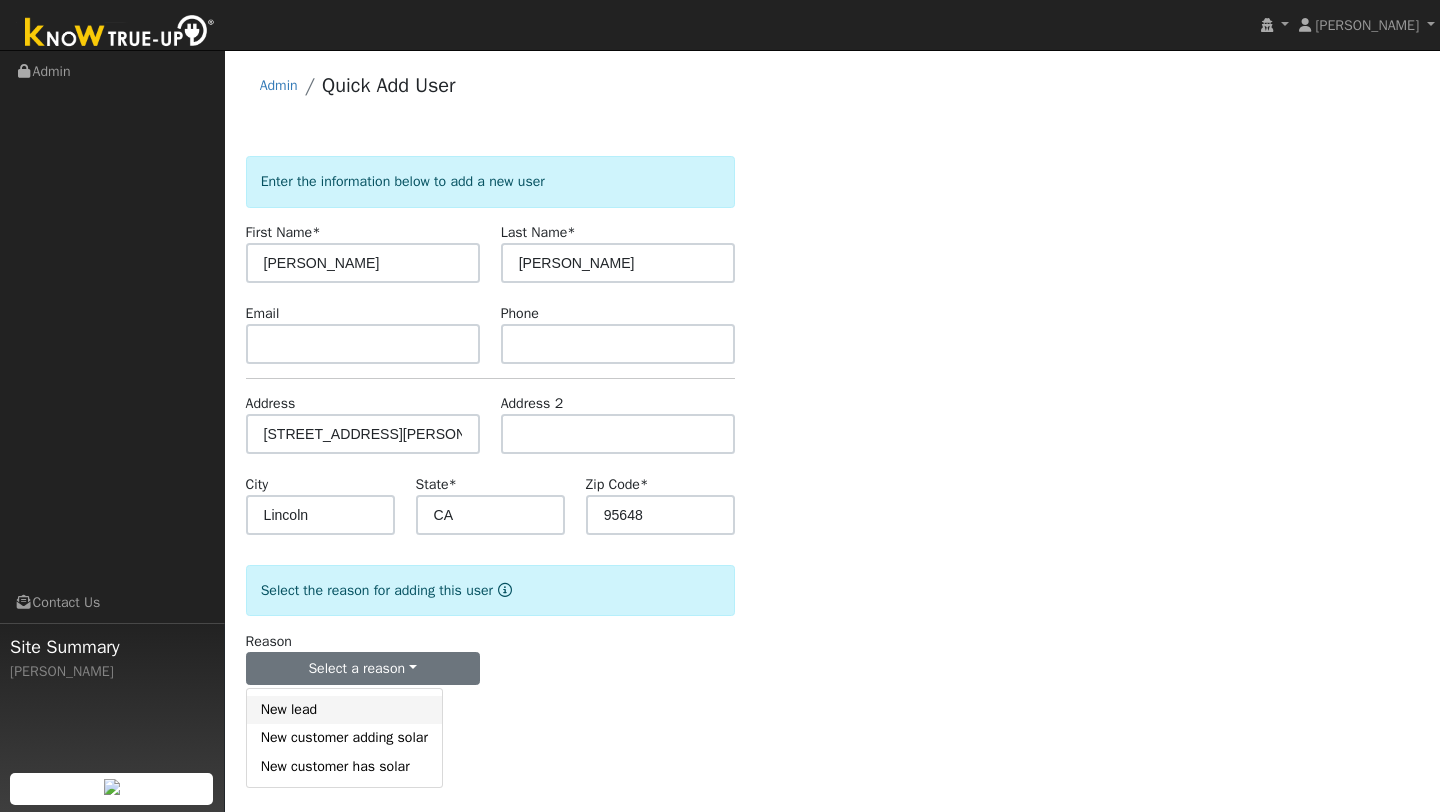 click on "New lead" at bounding box center [344, 710] 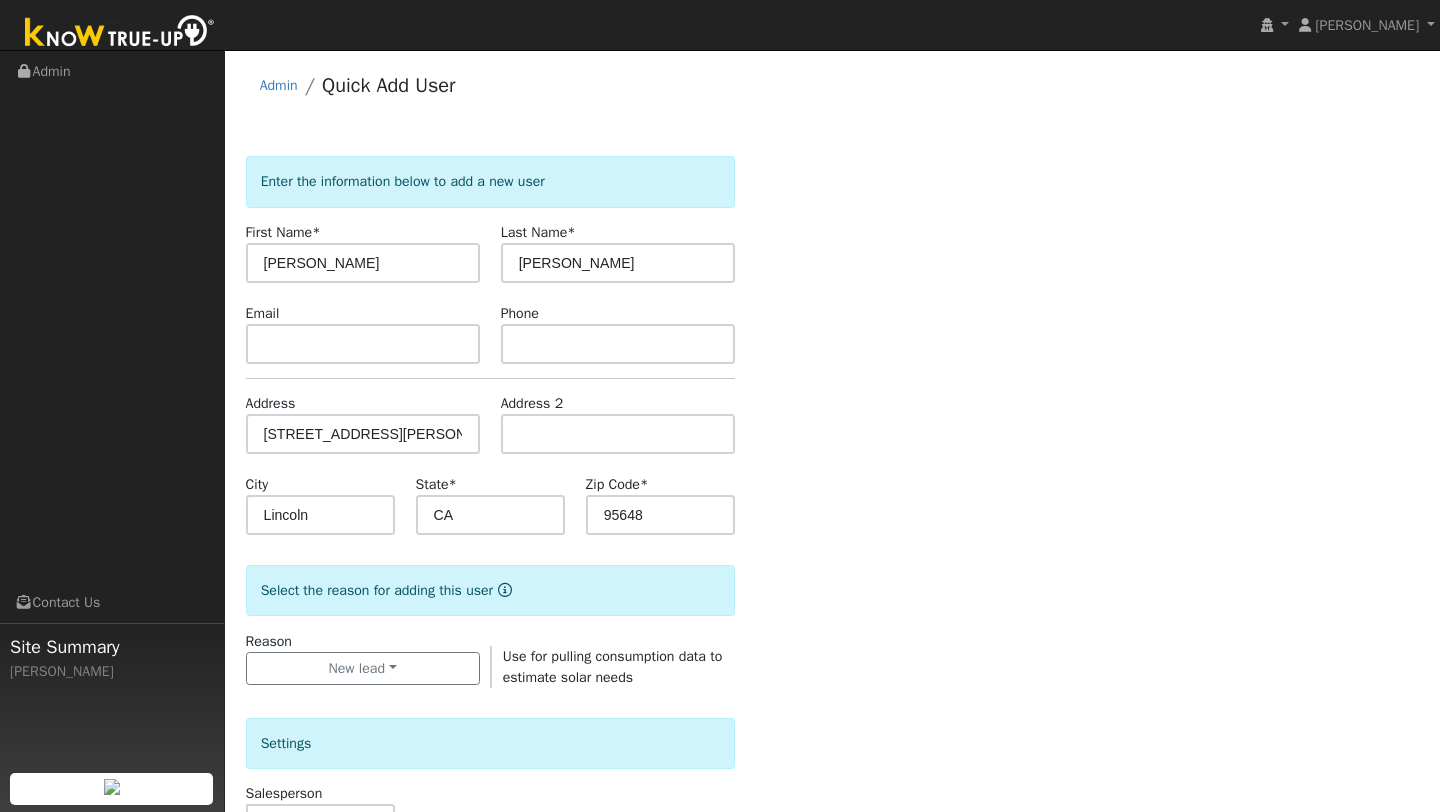 scroll, scrollTop: 483, scrollLeft: 0, axis: vertical 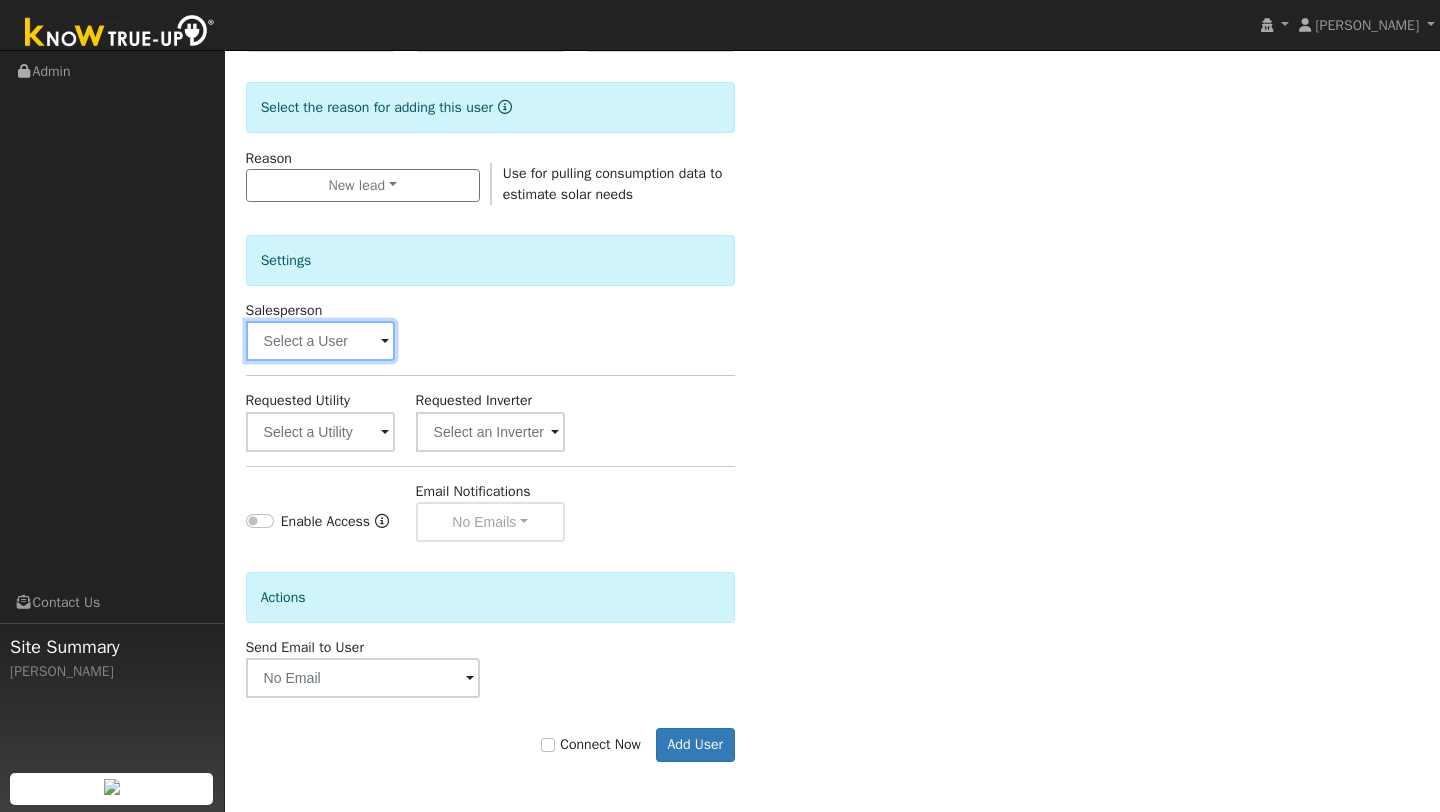 click at bounding box center [320, 341] 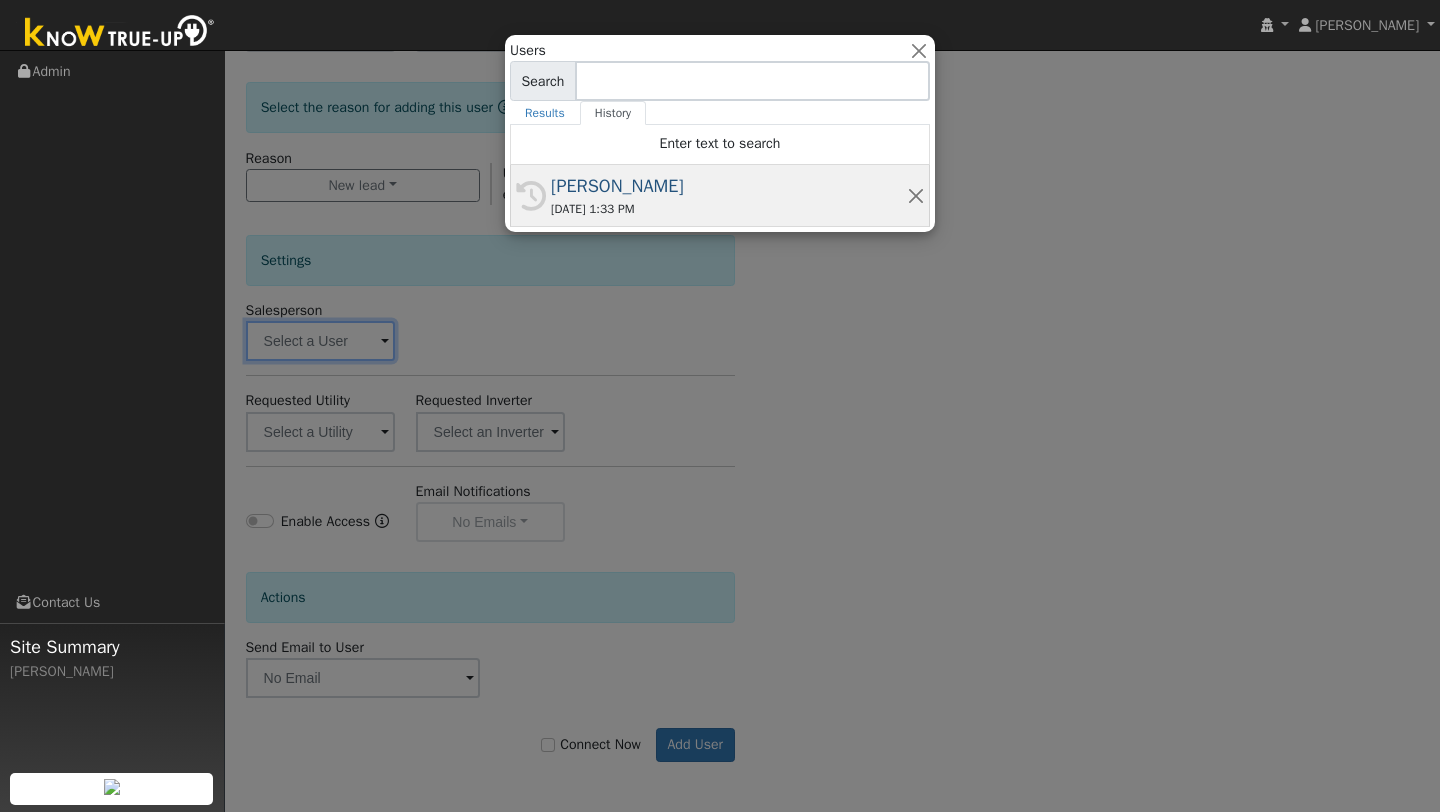 click on "History Kelsey Commerford 07/19/2025 1:33 PM" 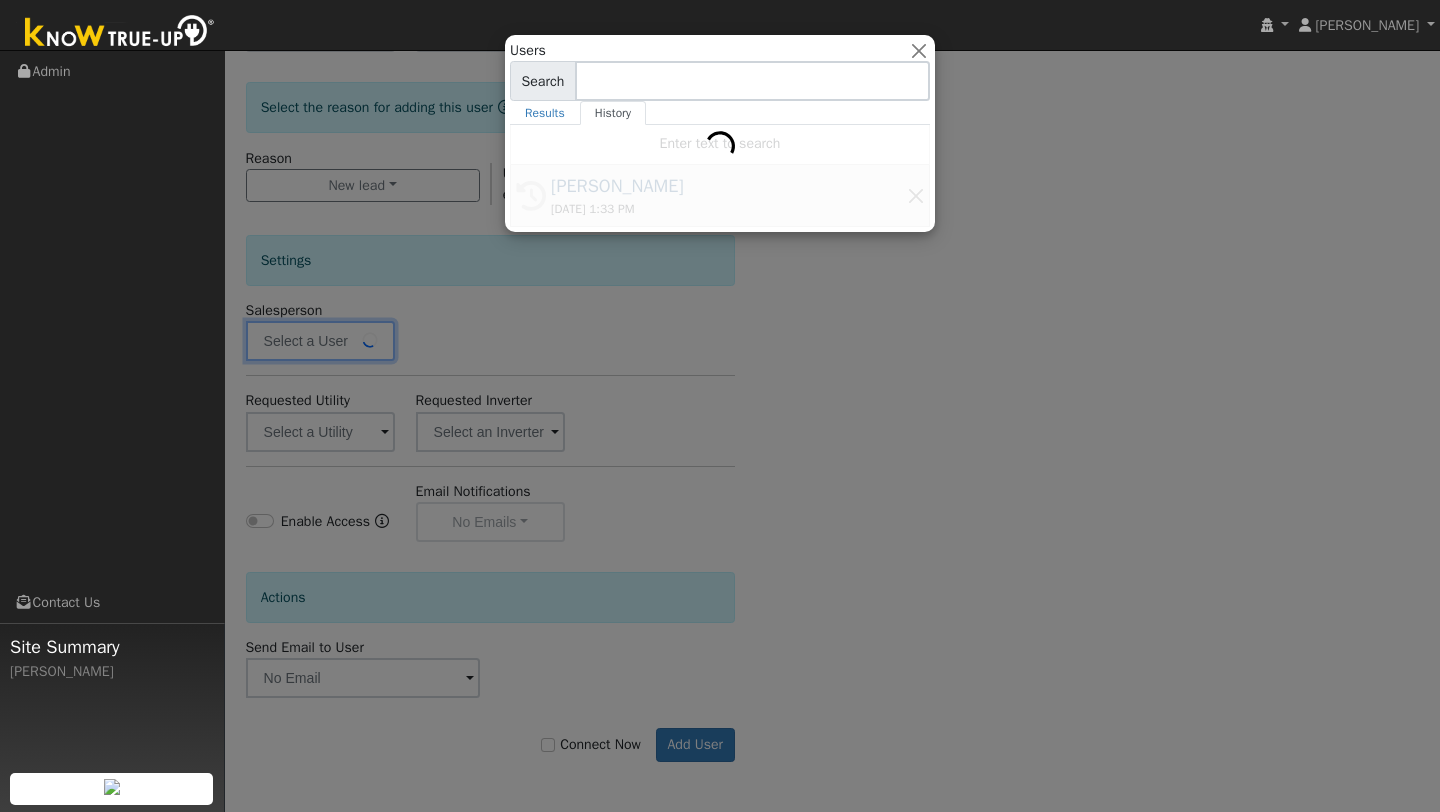 type on "[PERSON_NAME]" 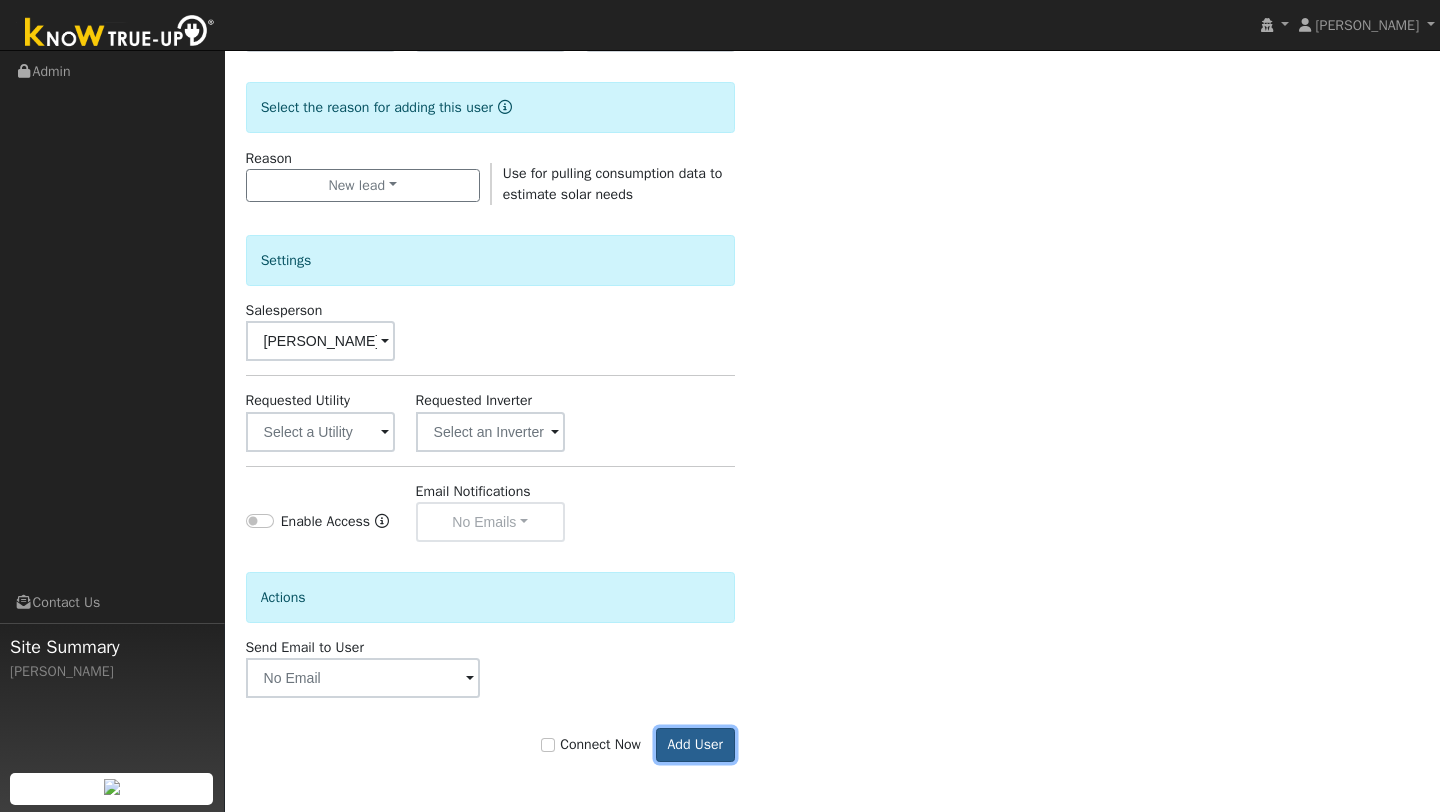 click on "Add User" at bounding box center (695, 745) 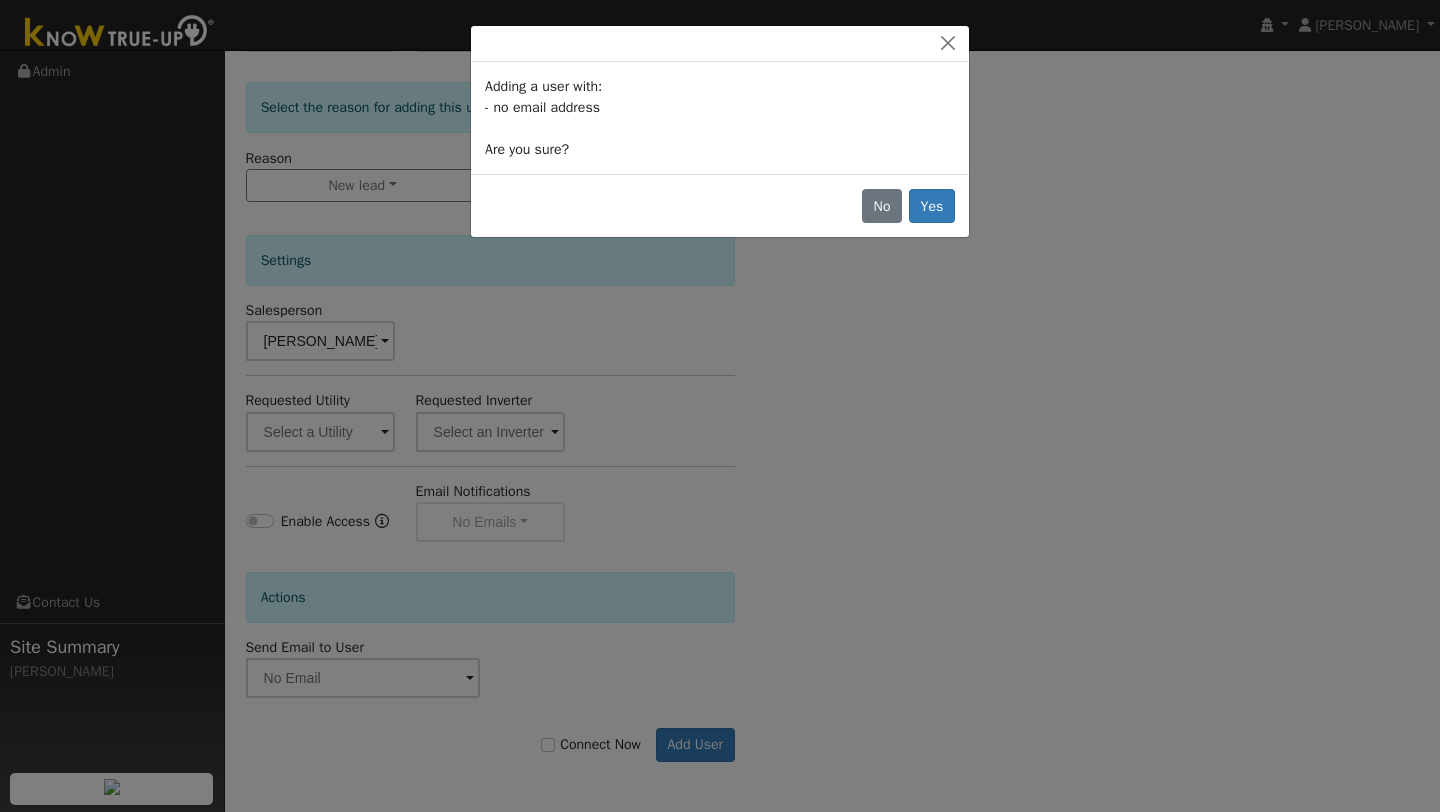 click on "No Yes" at bounding box center [720, 205] 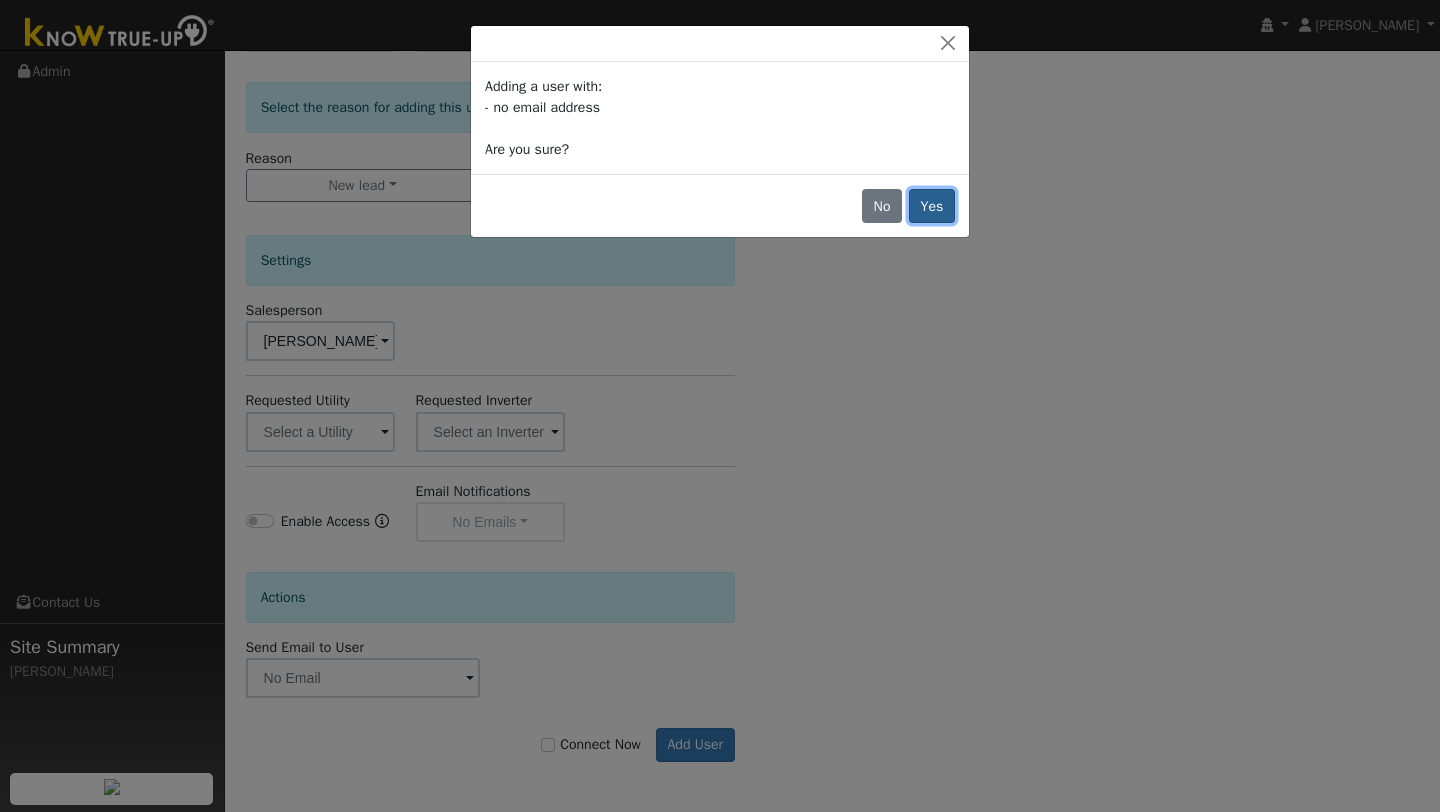 click on "Yes" at bounding box center (932, 206) 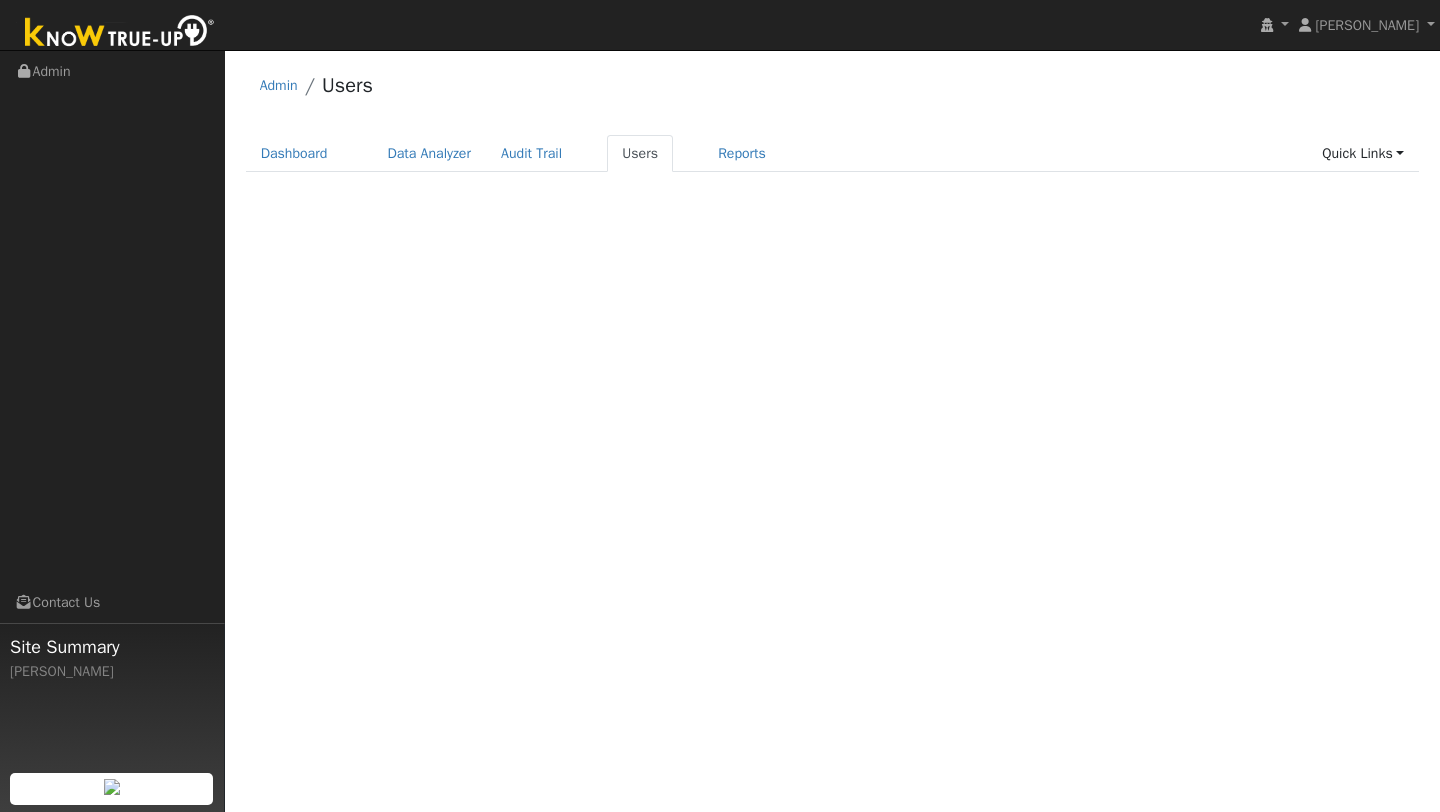 scroll, scrollTop: 0, scrollLeft: 0, axis: both 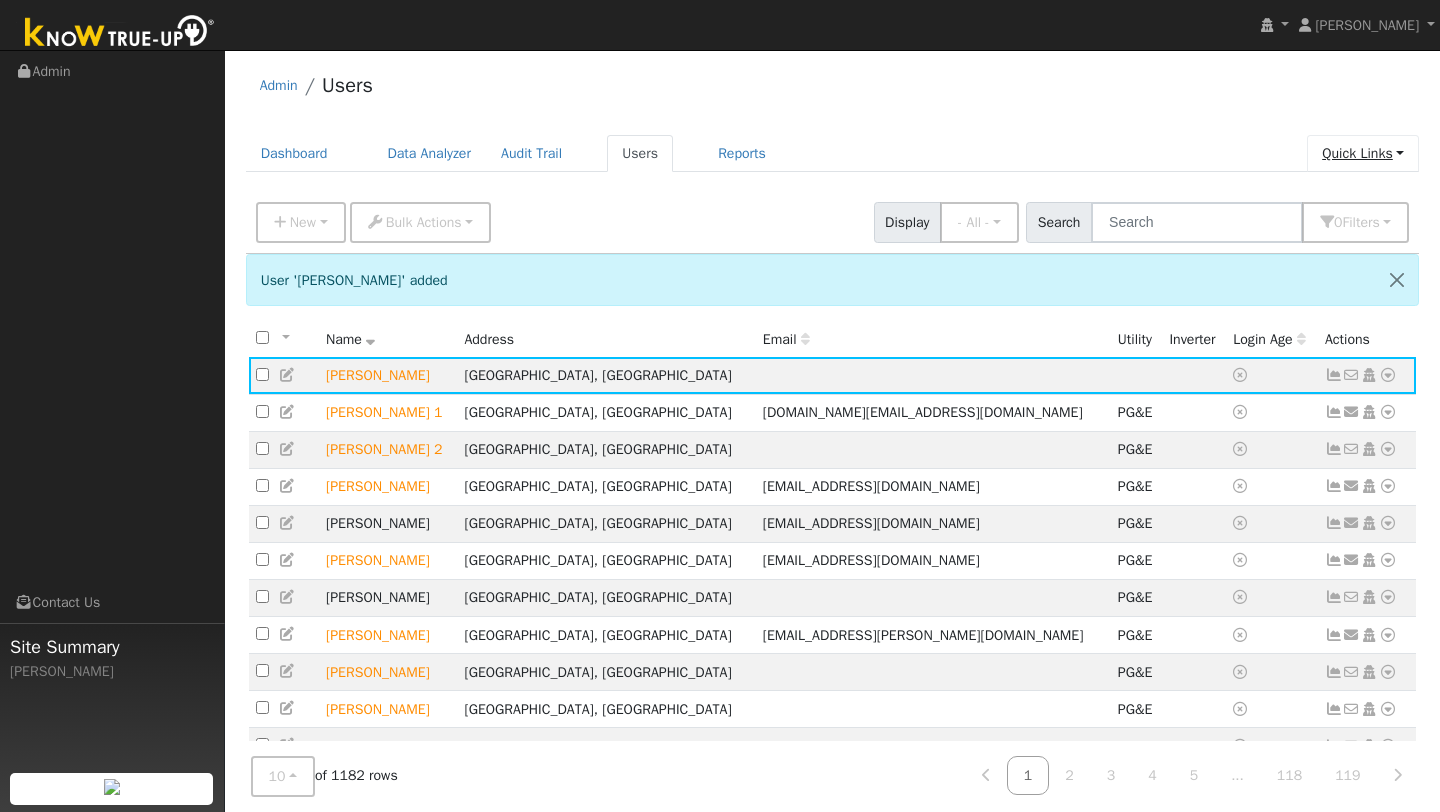 click on "Quick Links" at bounding box center (1363, 153) 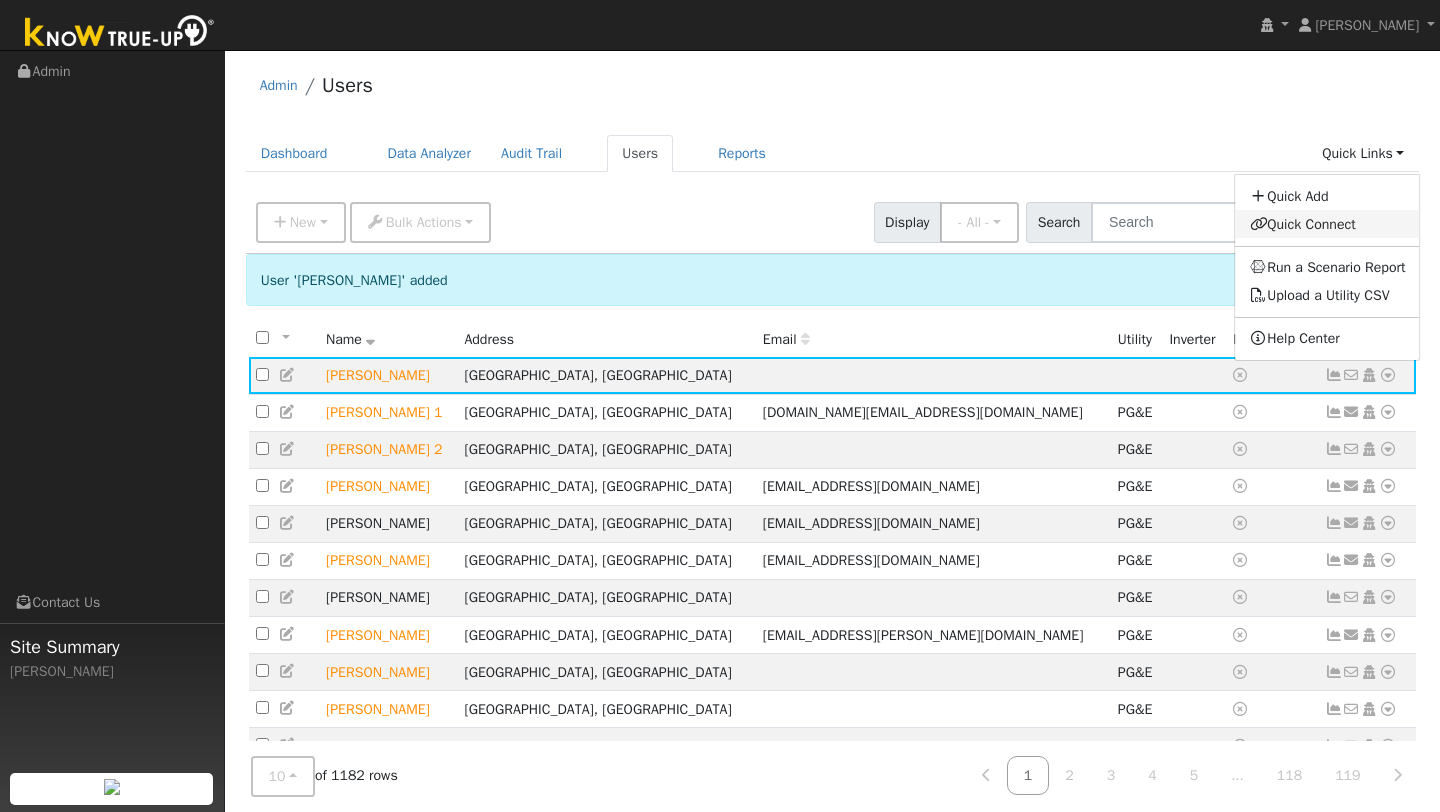 click on "Quick Connect" at bounding box center (1328, 224) 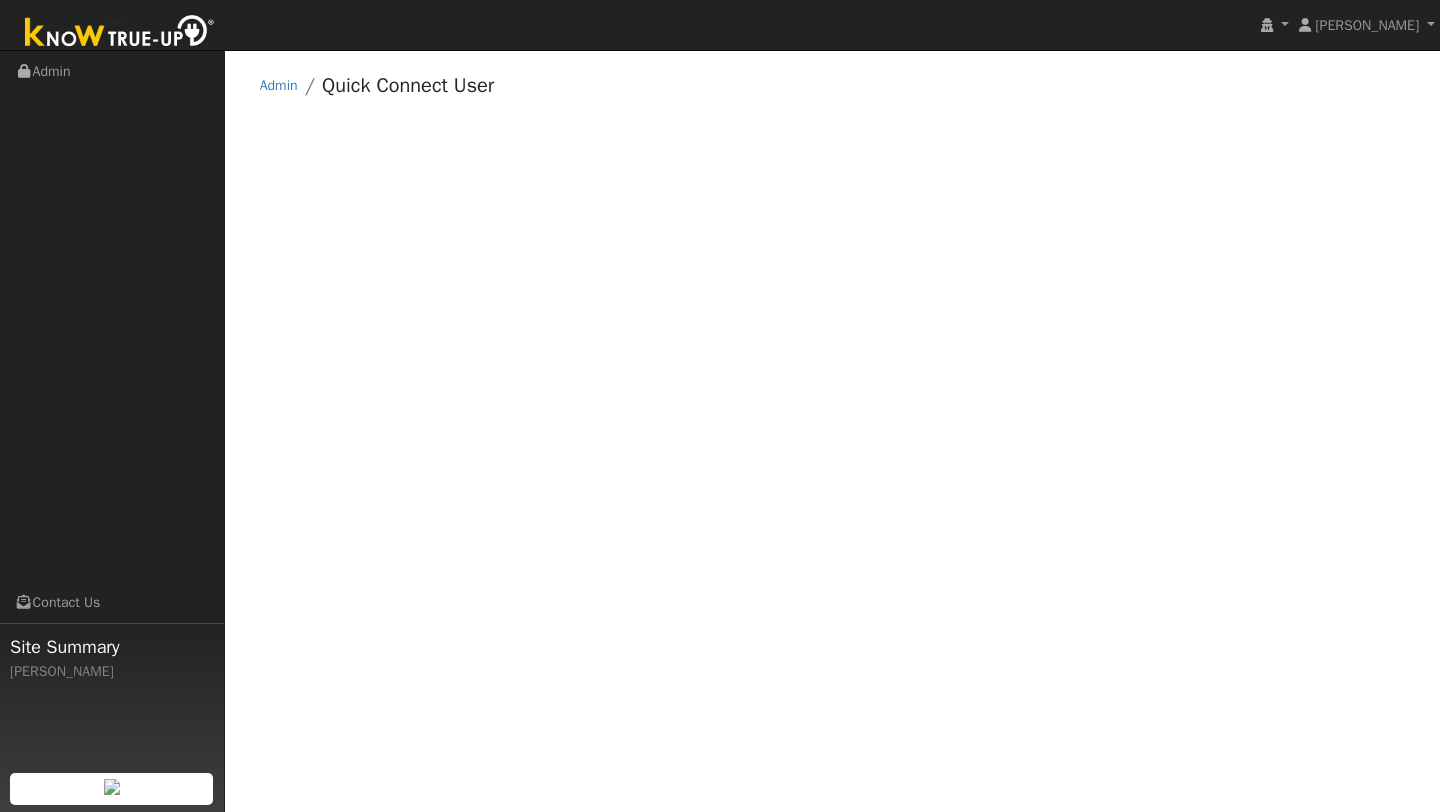 scroll, scrollTop: 0, scrollLeft: 0, axis: both 